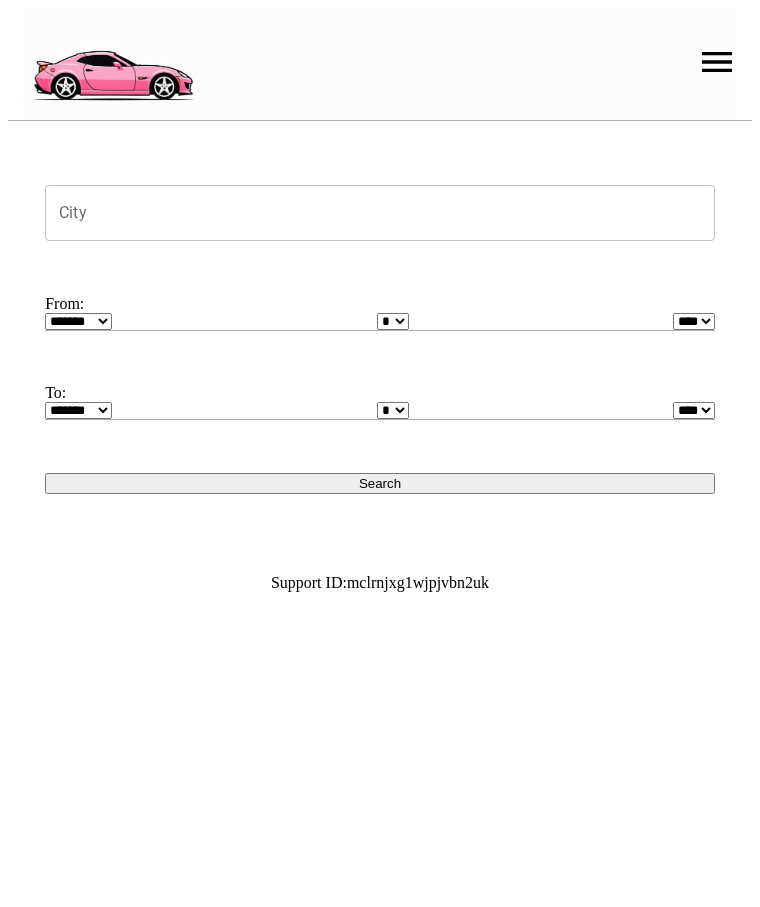 scroll, scrollTop: 0, scrollLeft: 0, axis: both 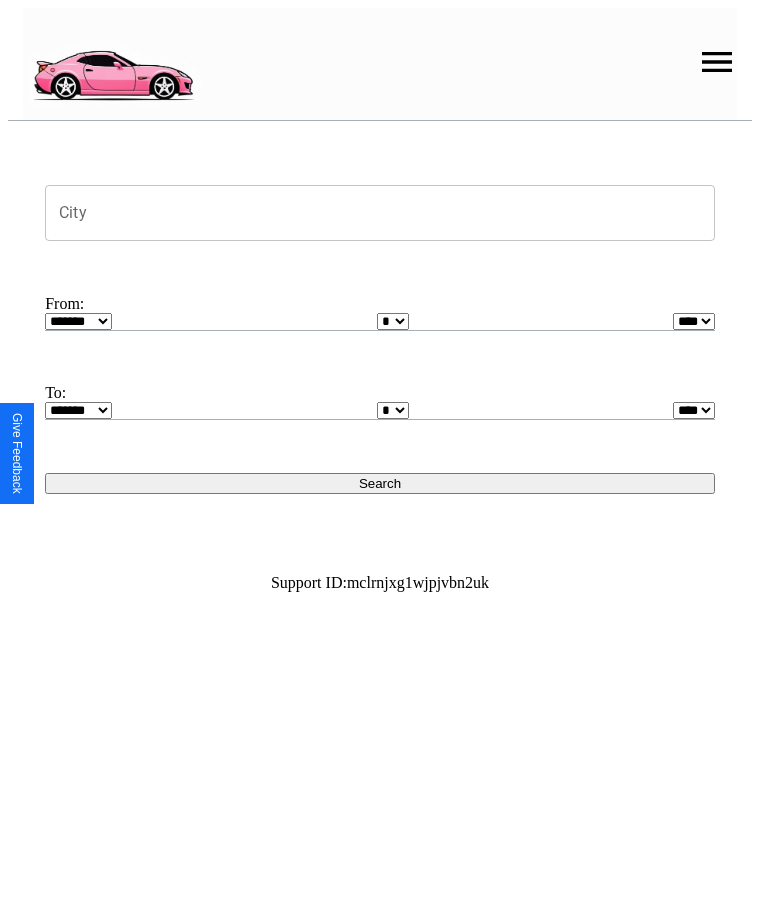 click at bounding box center [717, 62] 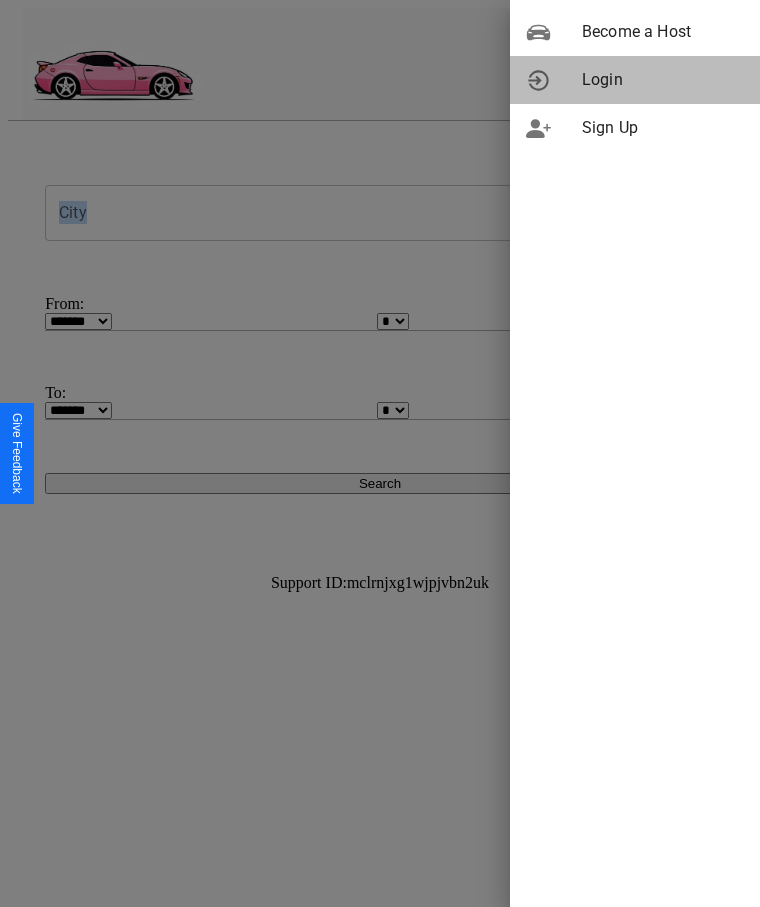 click on "Login" at bounding box center (663, 80) 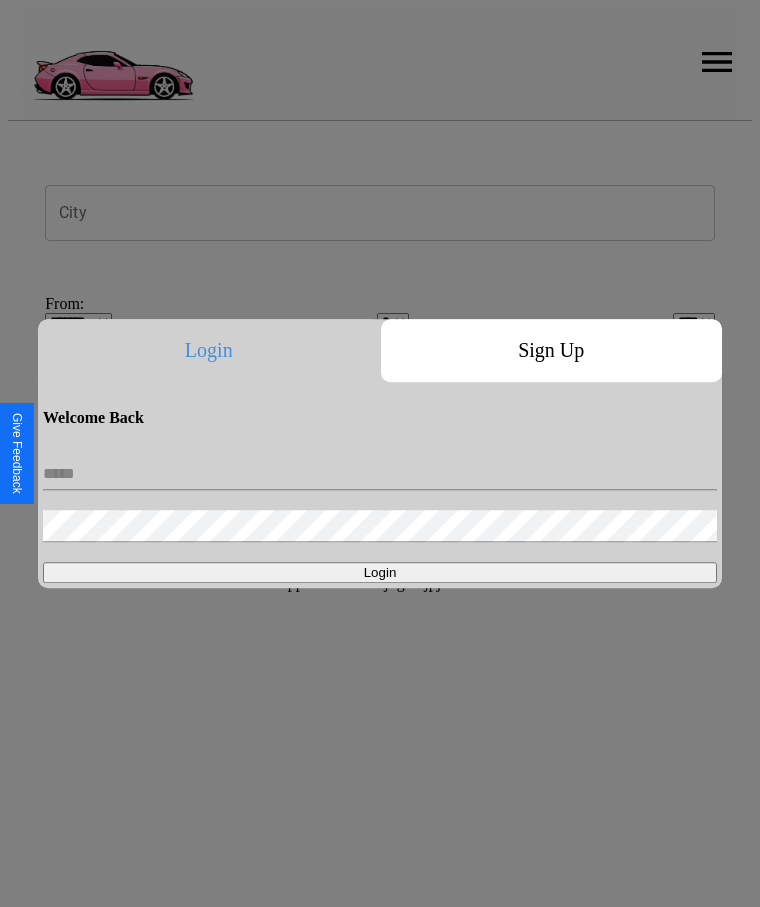 click at bounding box center [380, 474] 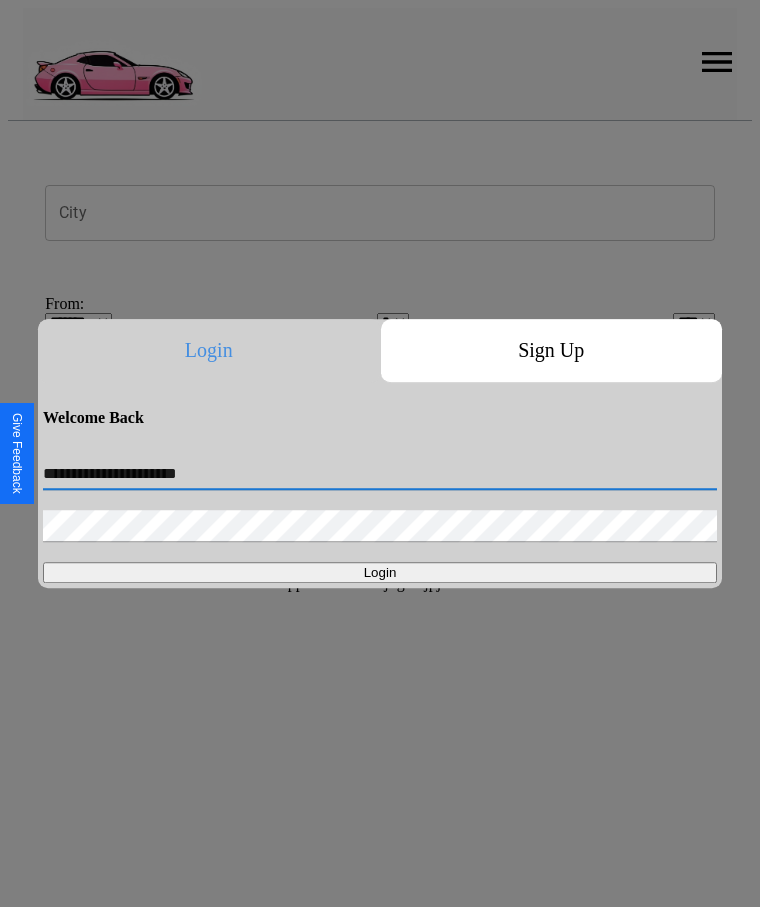 type on "**********" 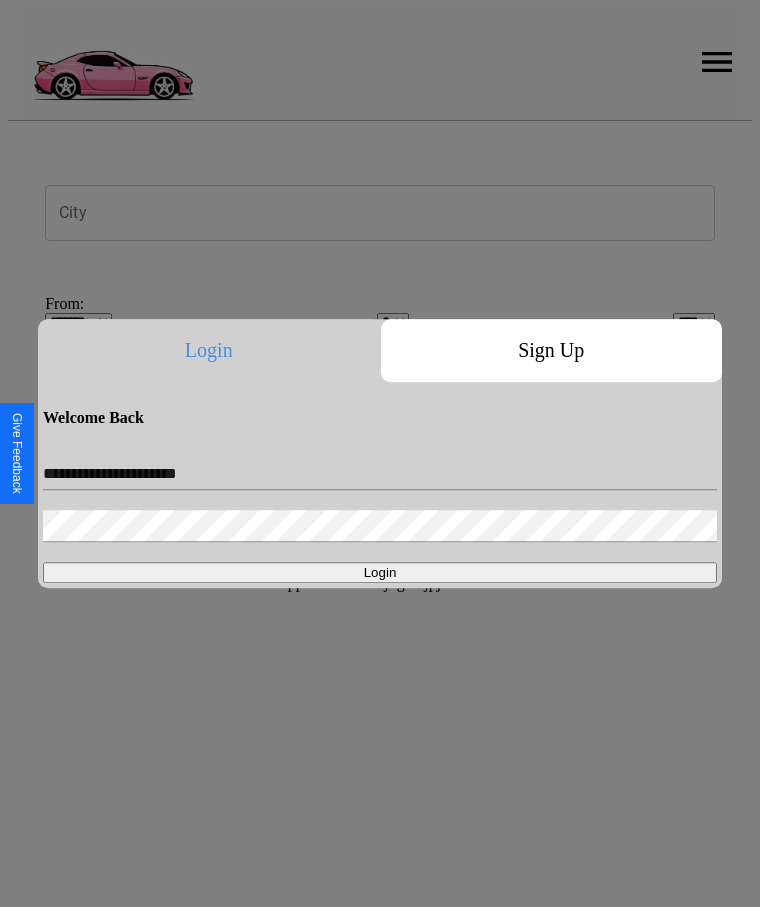 click on "Login" at bounding box center [380, 572] 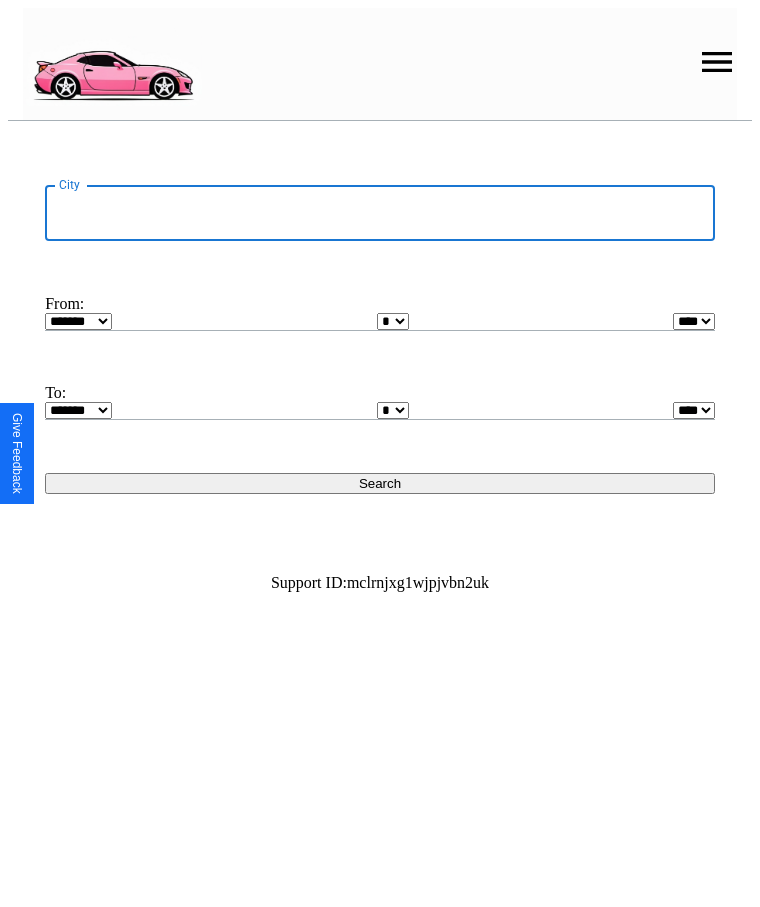 click on "City" at bounding box center (380, 213) 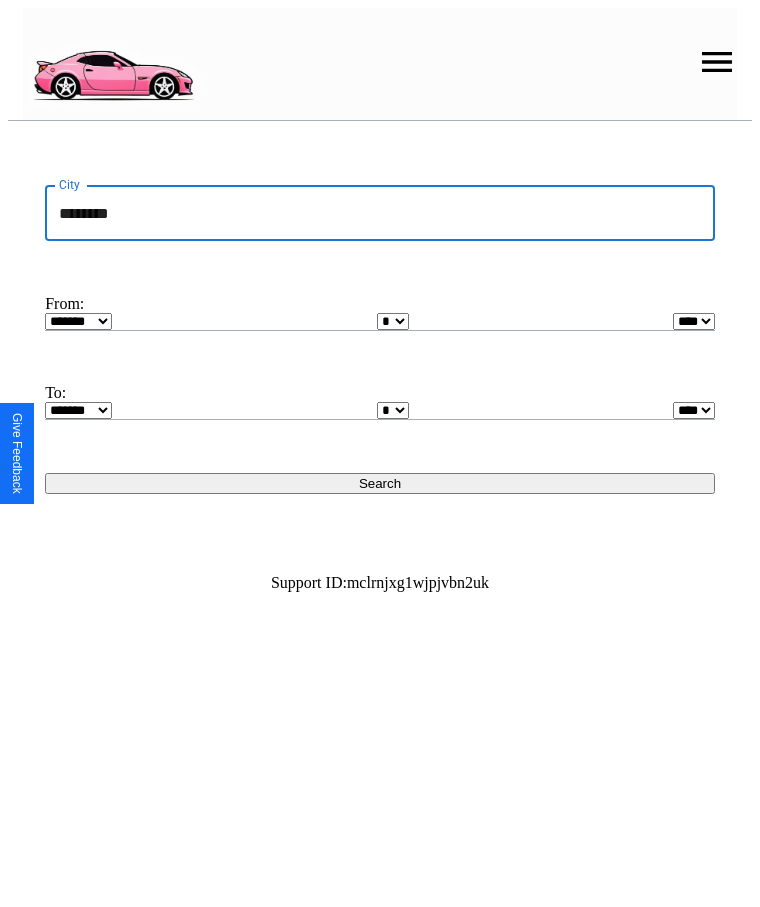 type on "********" 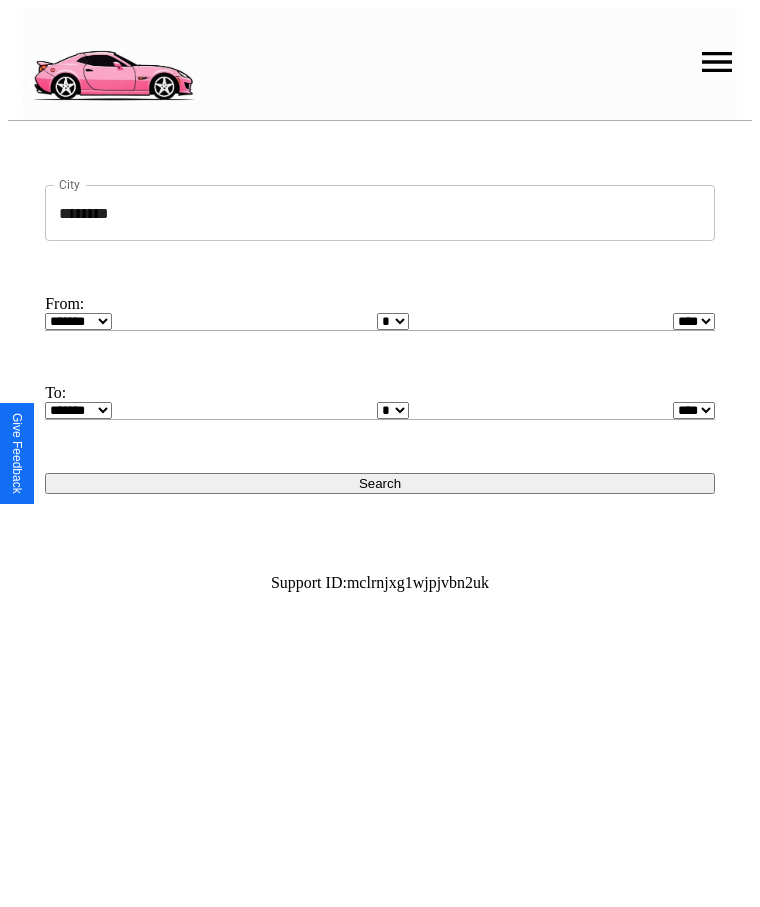 click on "******* ******** ***** ***** *** **** **** ****** ********* ******* ******** ********" at bounding box center (78, 321) 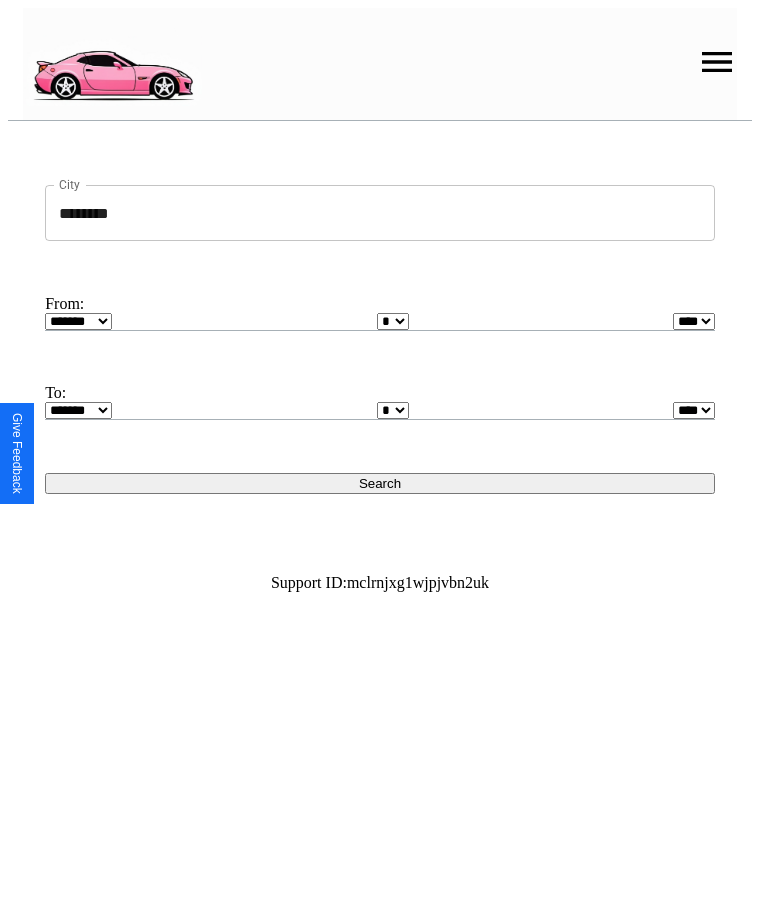 click on "* * * * * * * * * ** ** ** ** ** ** ** ** ** ** ** ** ** ** ** ** ** ** ** ** ** **" at bounding box center (393, 321) 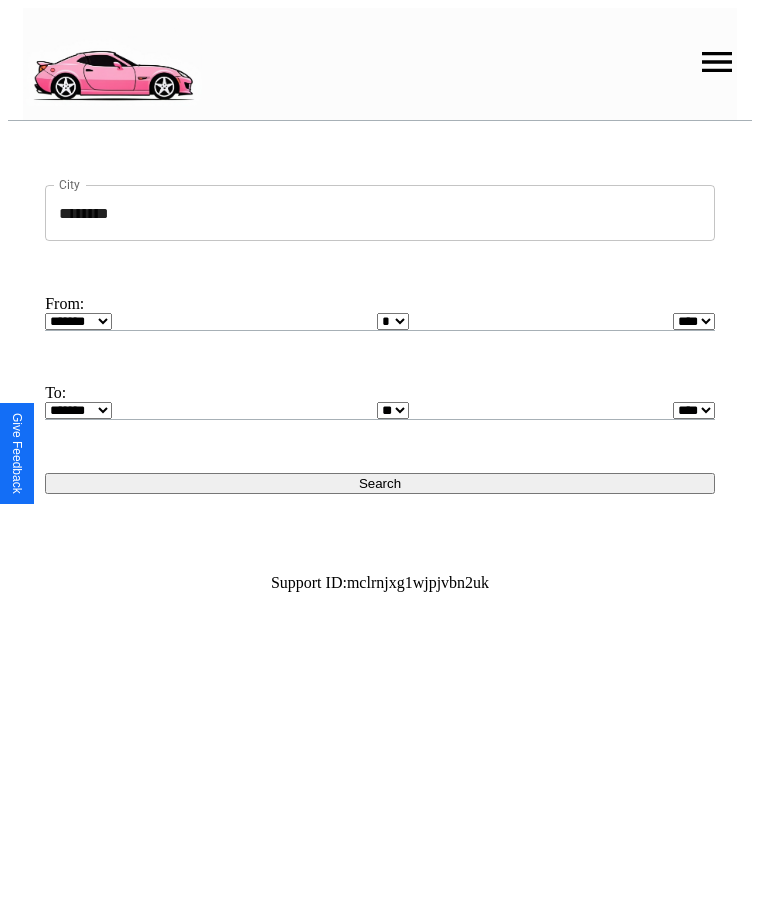 click on "Search" at bounding box center [380, 483] 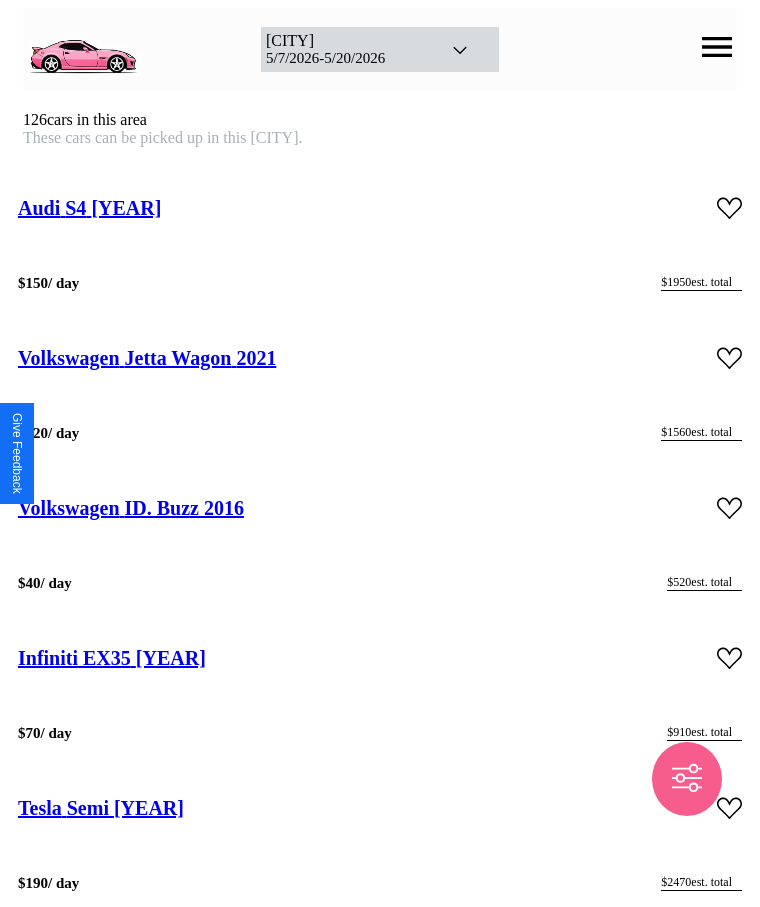 scroll, scrollTop: 36058, scrollLeft: 0, axis: vertical 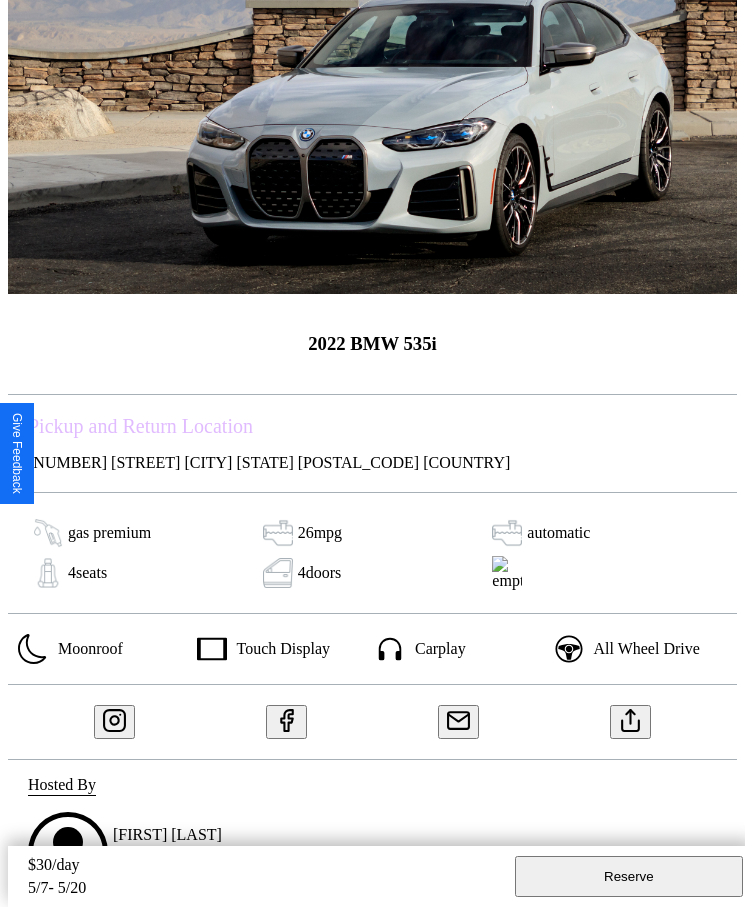 click at bounding box center (631, 717) 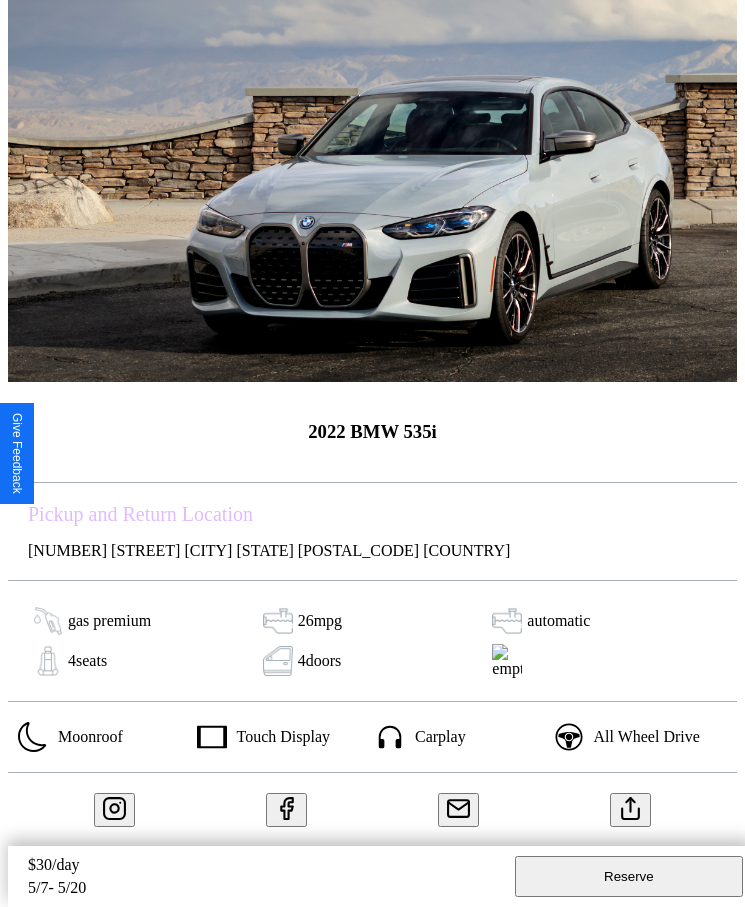 scroll, scrollTop: 57, scrollLeft: 0, axis: vertical 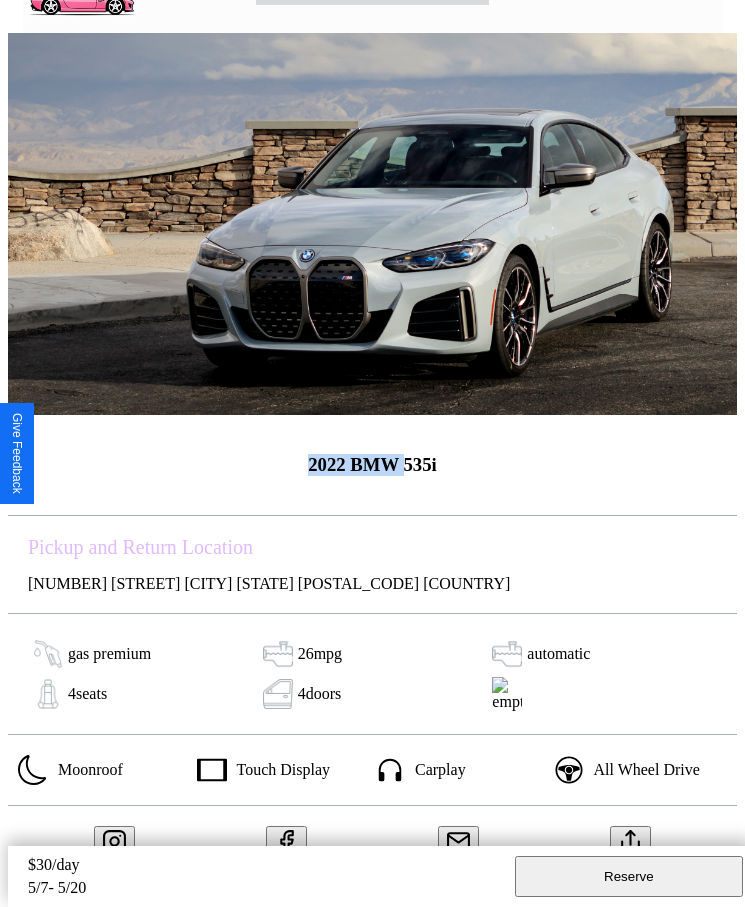 click on "Reserve" at bounding box center [629, 876] 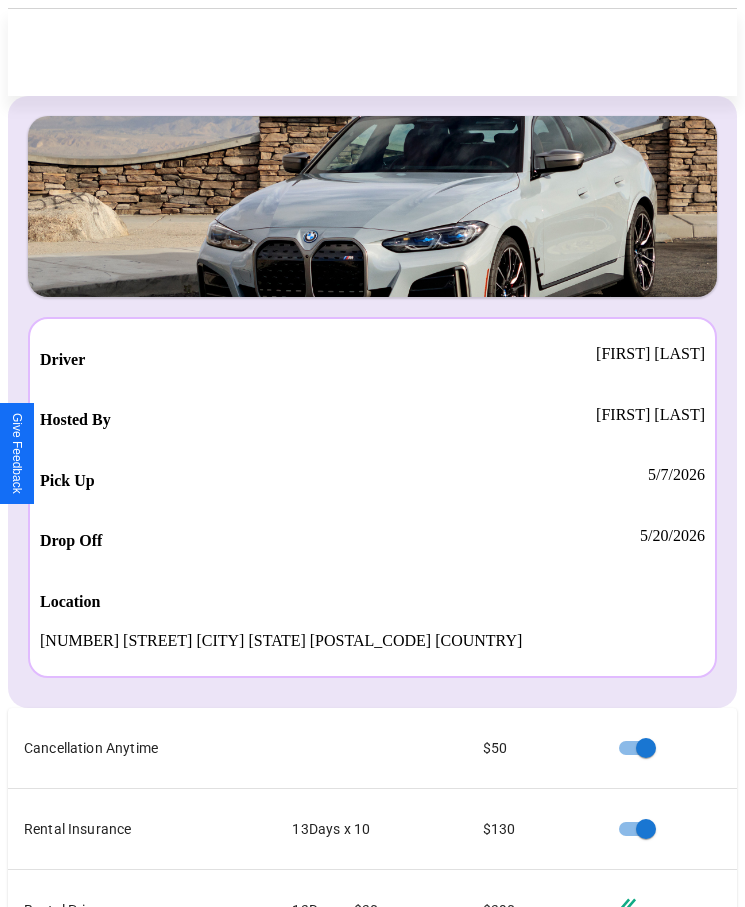 scroll, scrollTop: 23, scrollLeft: 0, axis: vertical 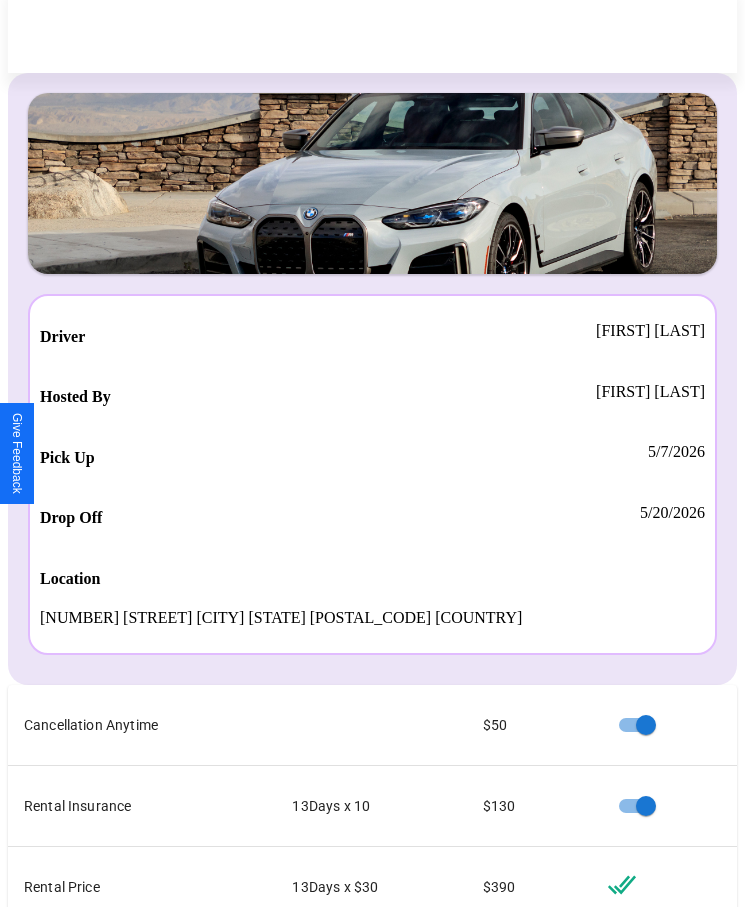 click on "Checkout" at bounding box center [530, 1118] 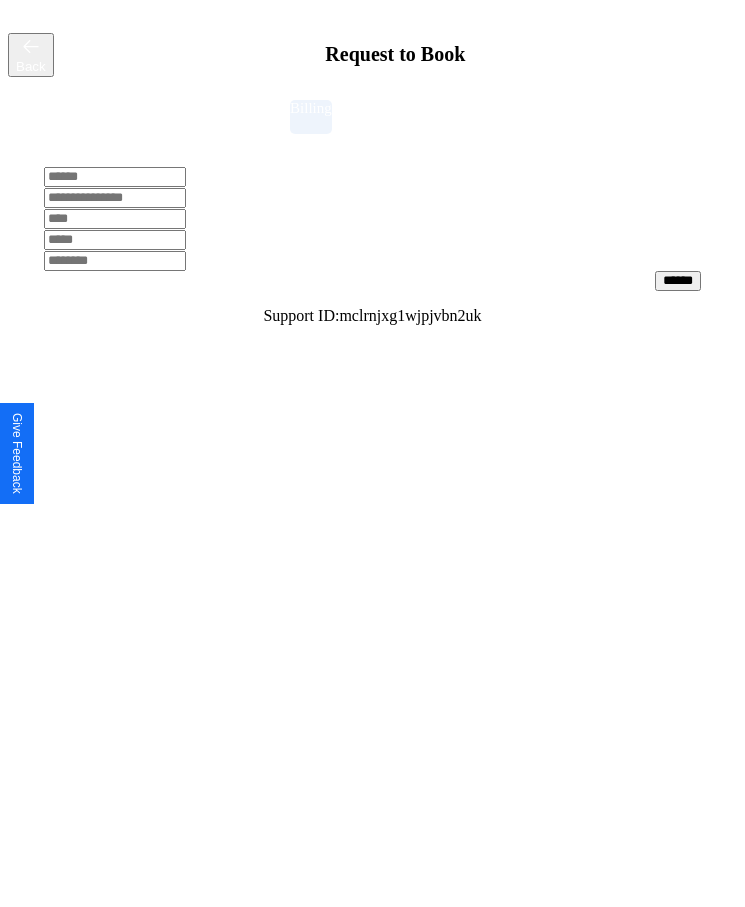 scroll, scrollTop: 0, scrollLeft: 0, axis: both 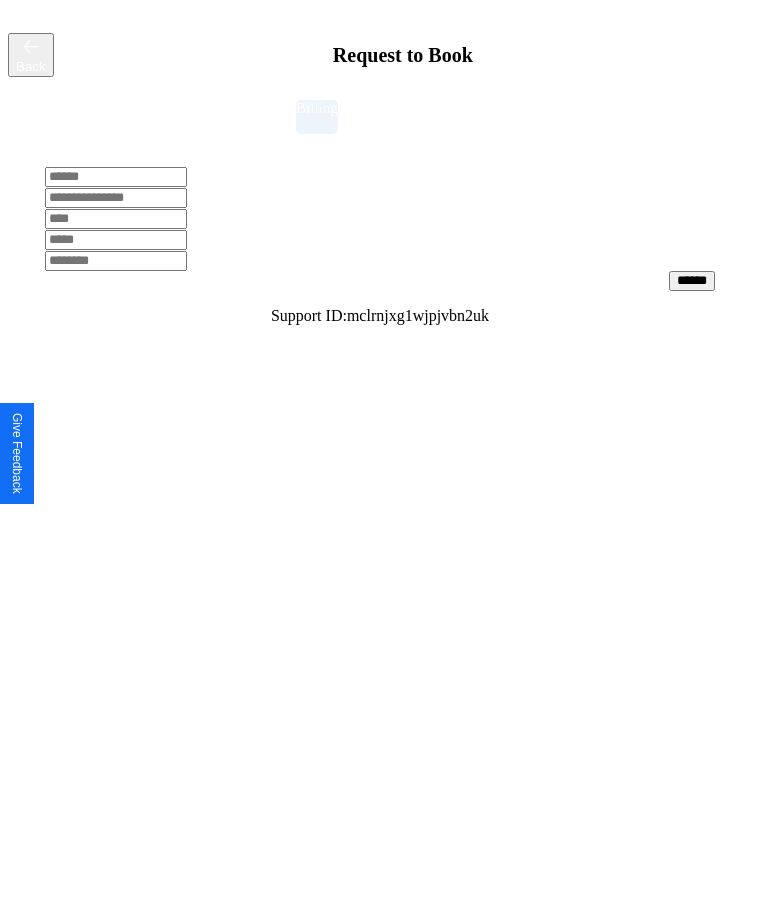 click at bounding box center [116, 177] 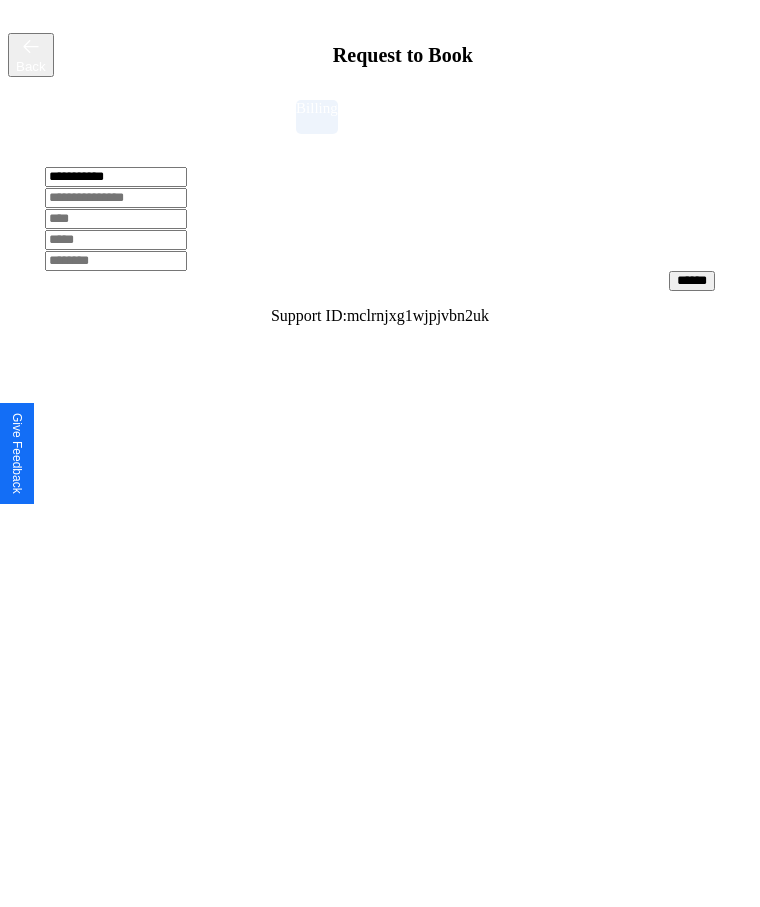 type on "**********" 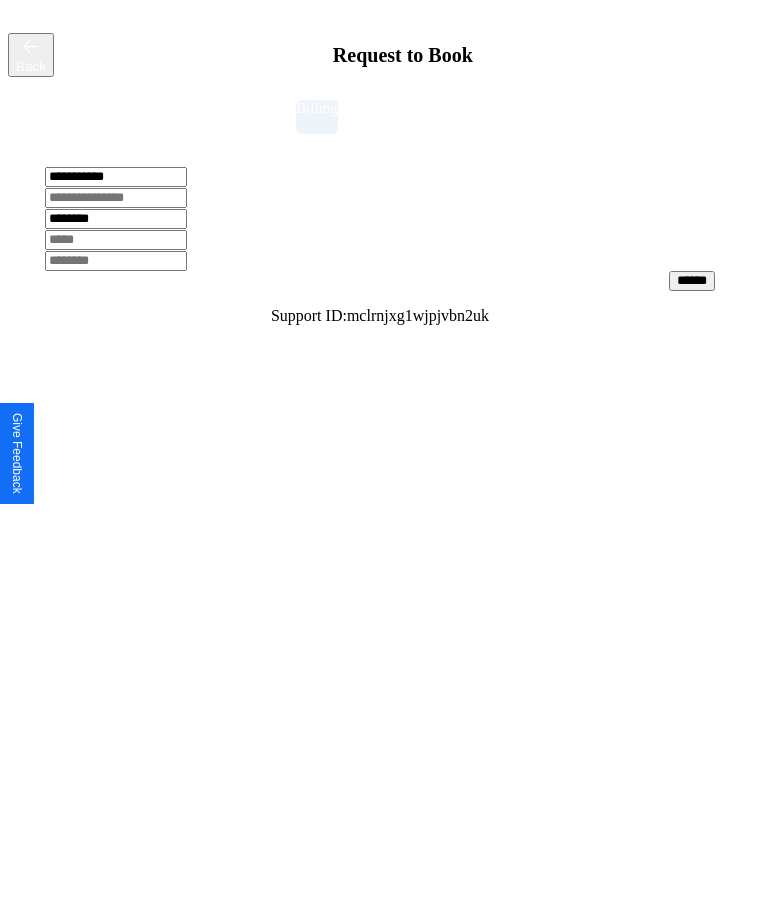 type on "********" 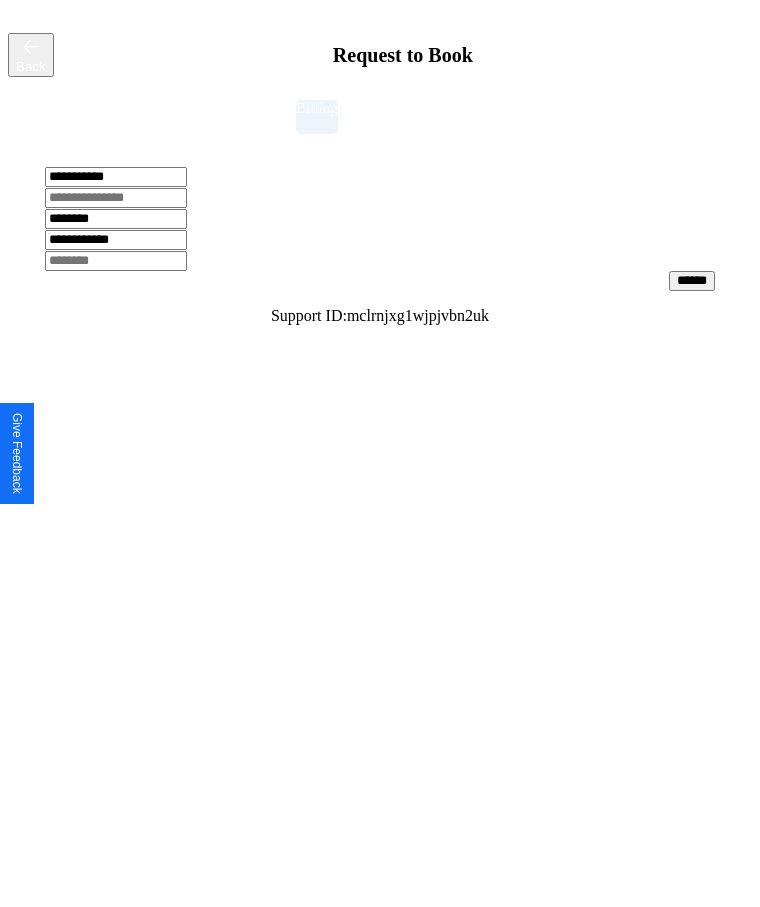 type on "**********" 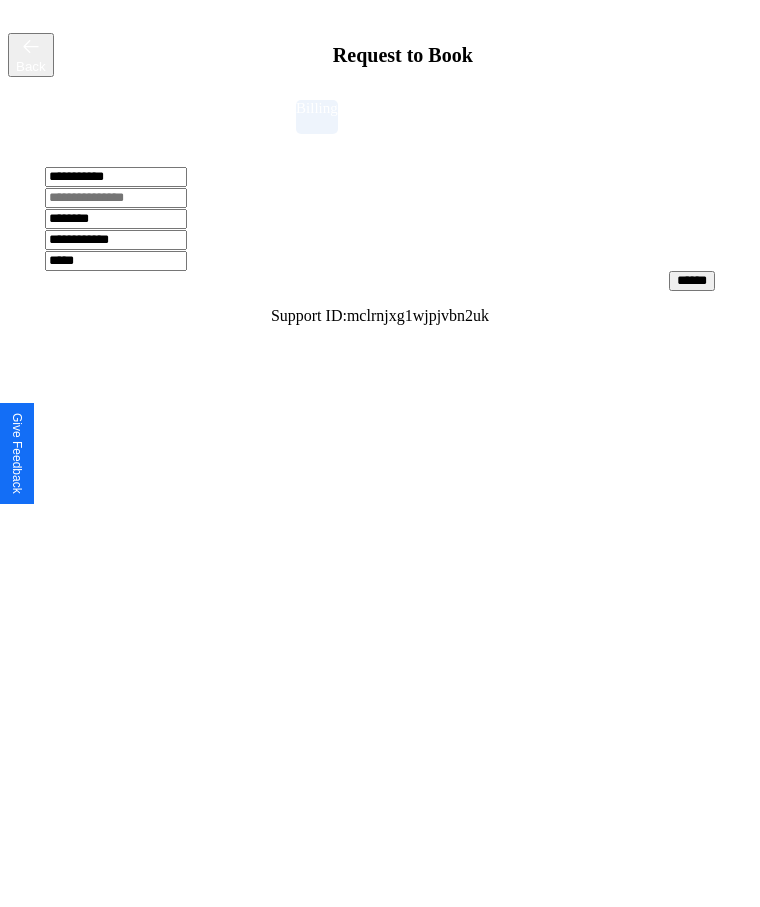 type on "*****" 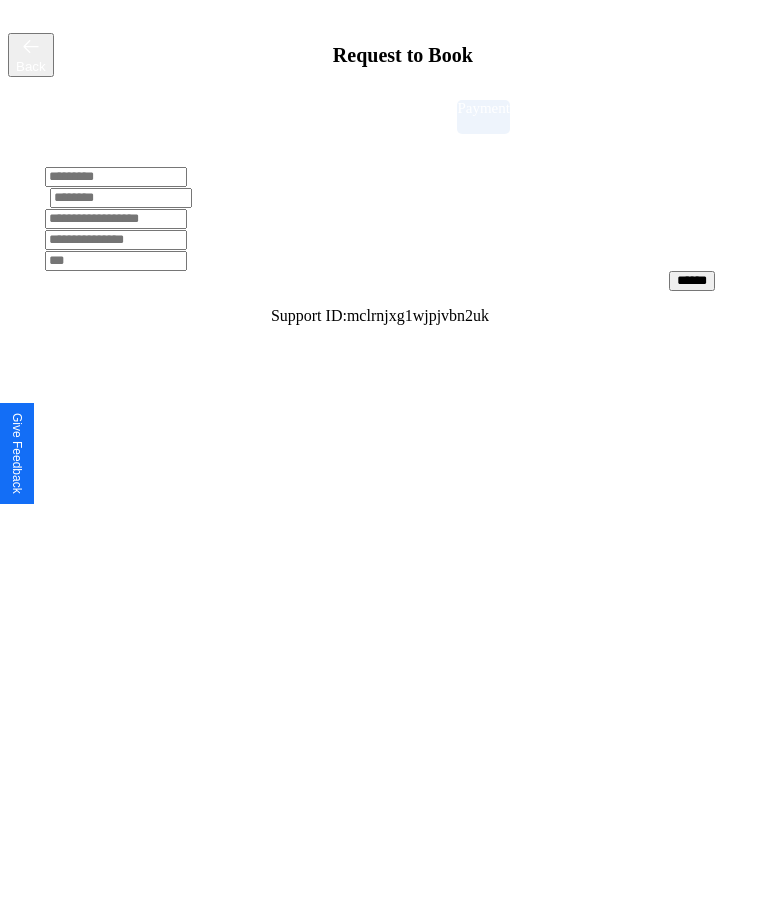 click at bounding box center (116, 177) 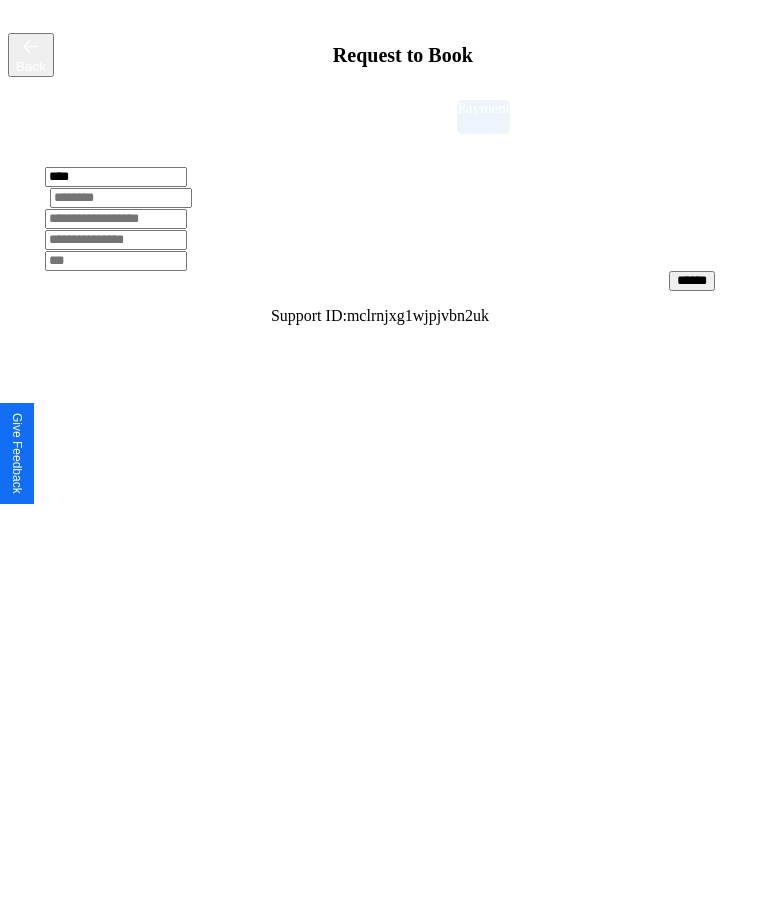 type on "****" 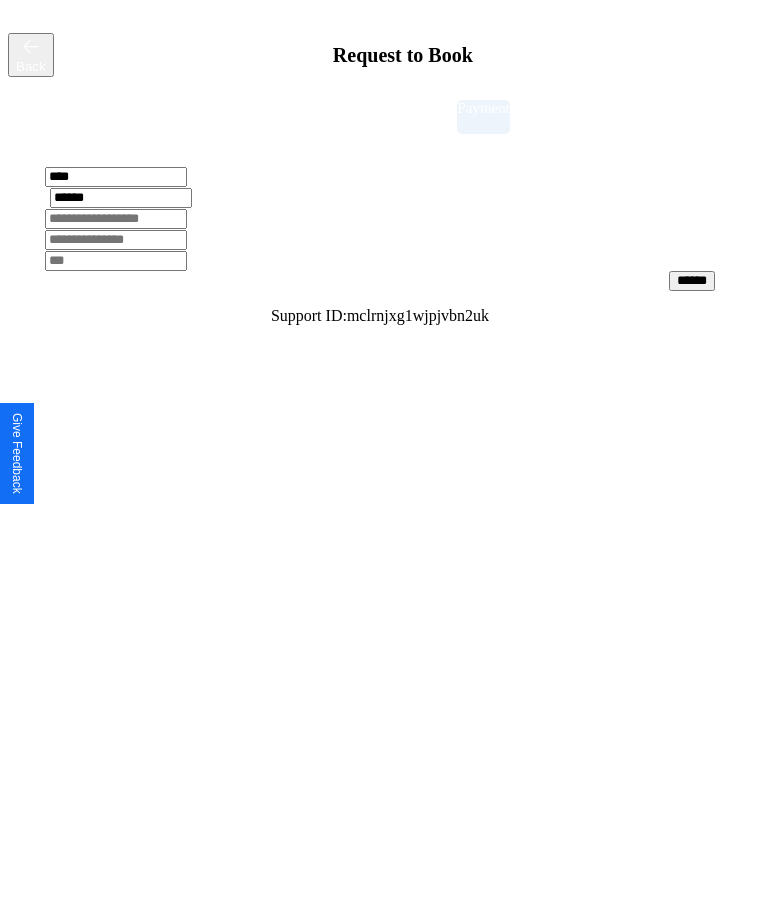 type on "******" 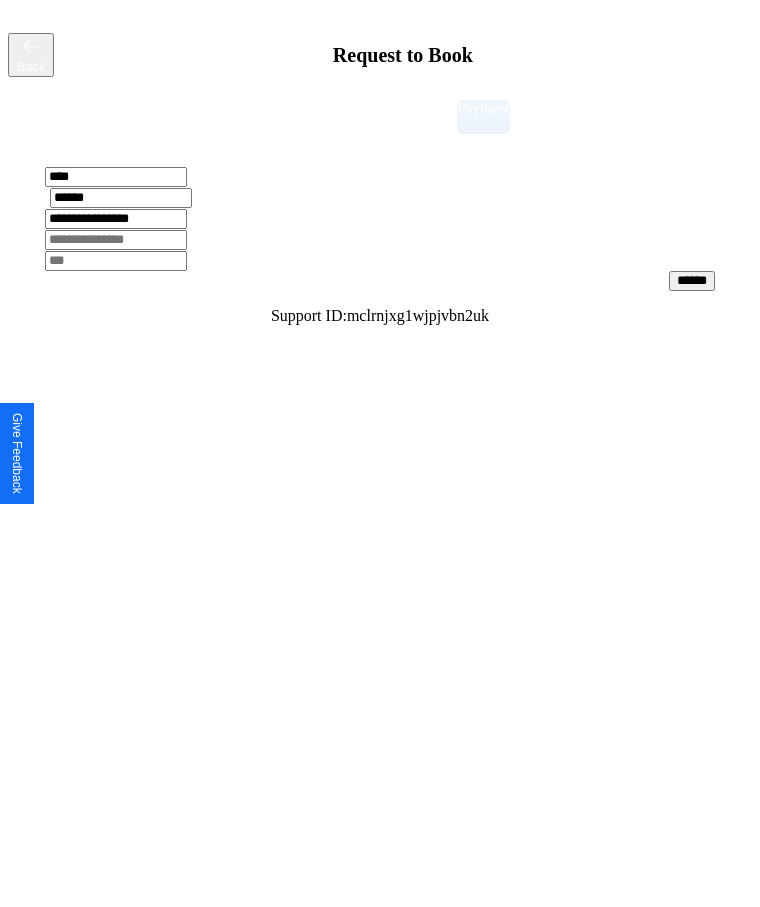 type on "**********" 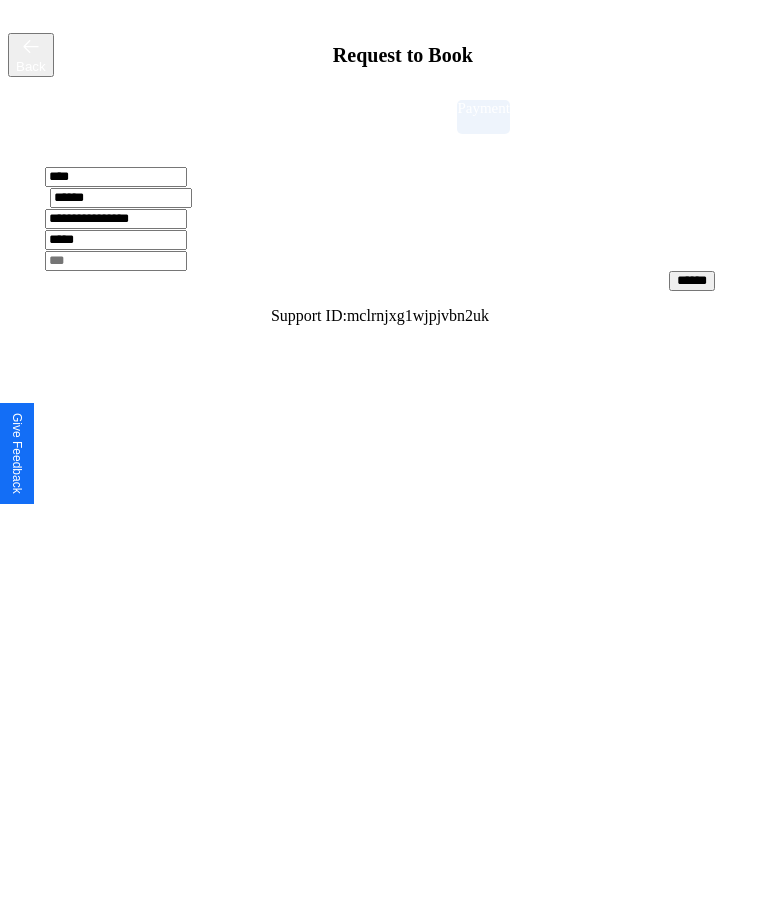 type on "*****" 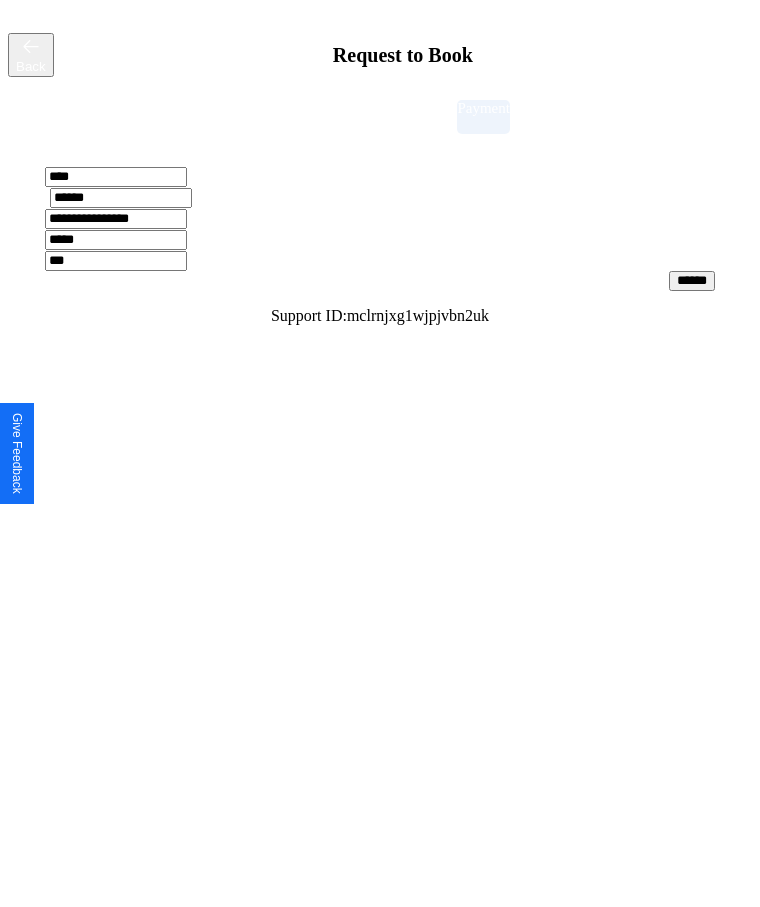 type on "***" 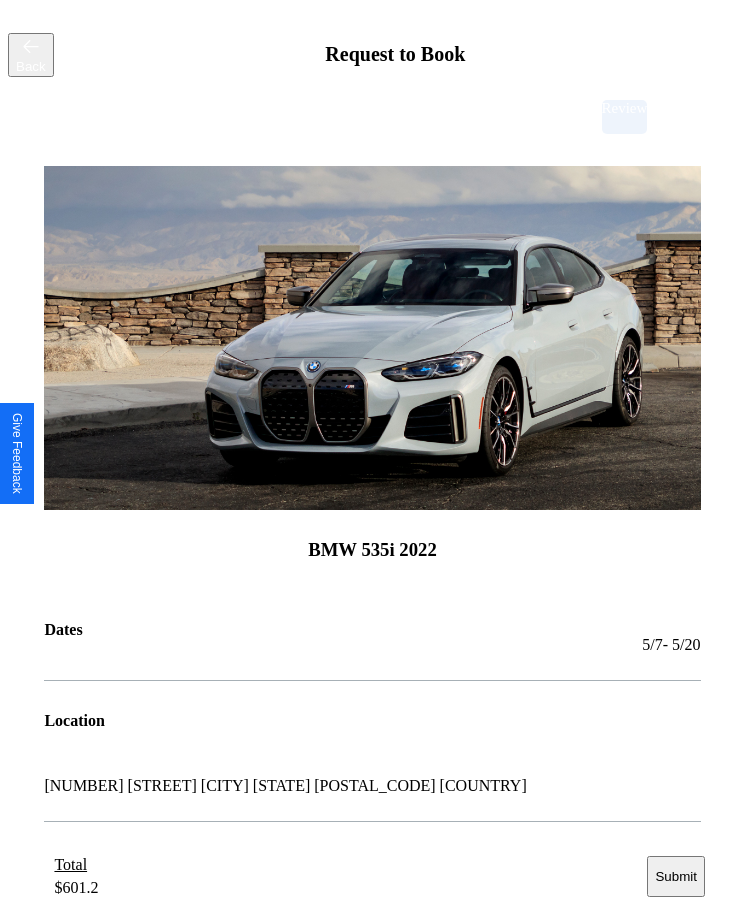 scroll, scrollTop: 2, scrollLeft: 0, axis: vertical 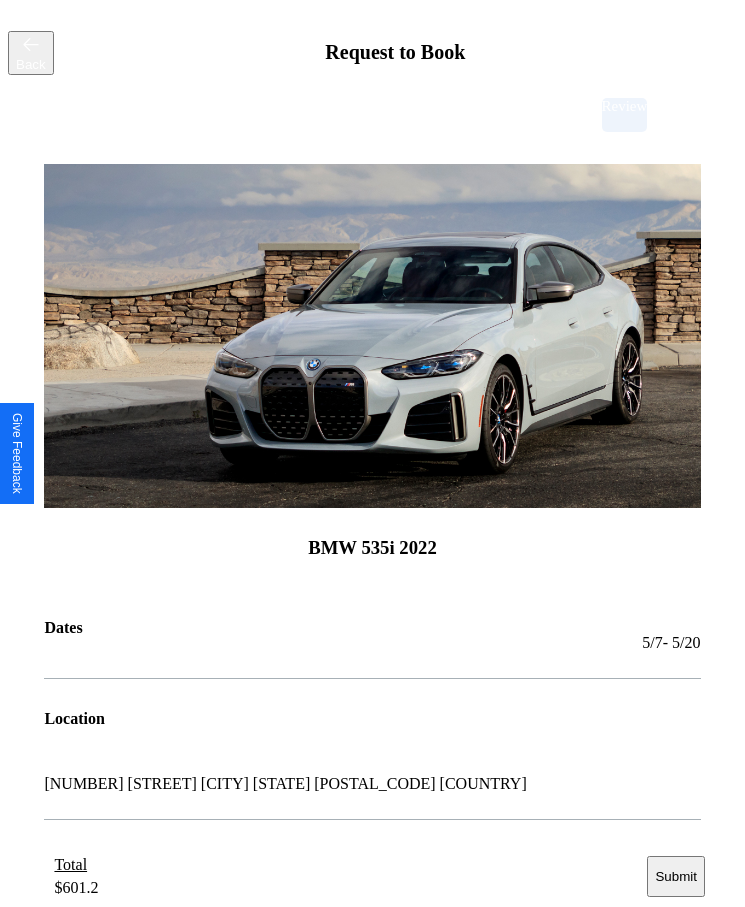 click on "Submit" at bounding box center [675, 876] 